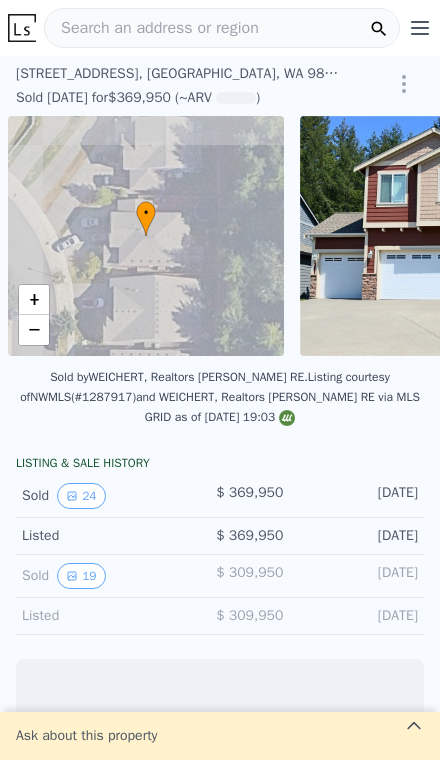 scroll, scrollTop: 0, scrollLeft: 0, axis: both 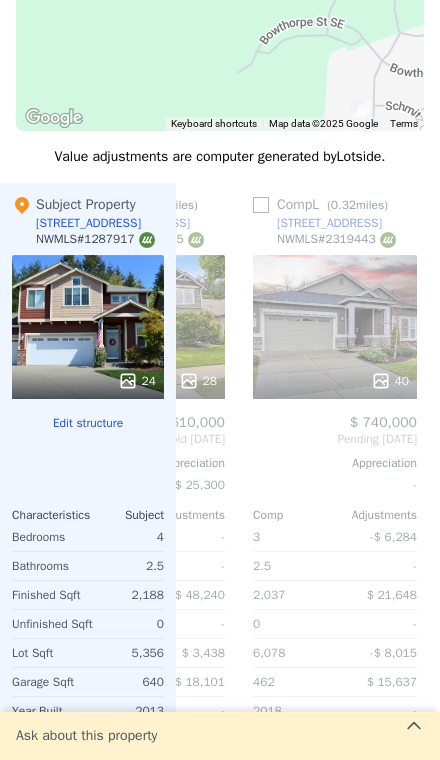 click on "$ 21,648" at bounding box center (392, 595) 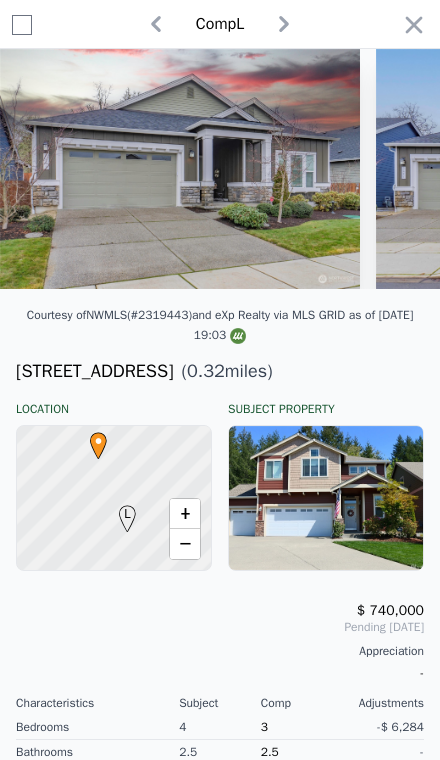 scroll, scrollTop: 3231, scrollLeft: 0, axis: vertical 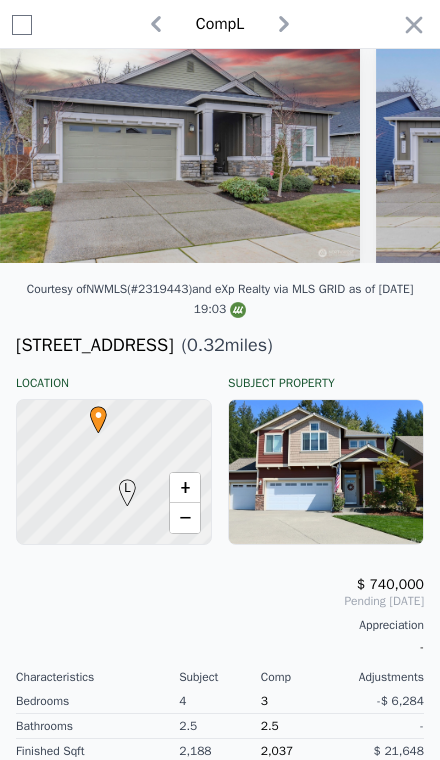 click 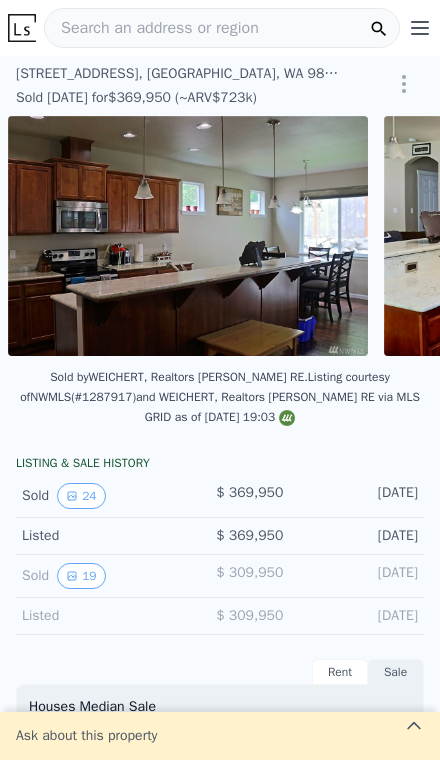 scroll, scrollTop: 0, scrollLeft: 0, axis: both 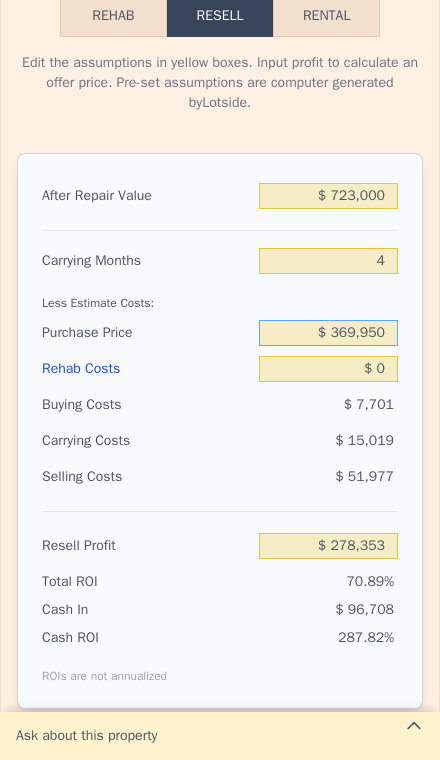 click on "$ 369,950" at bounding box center [328, 333] 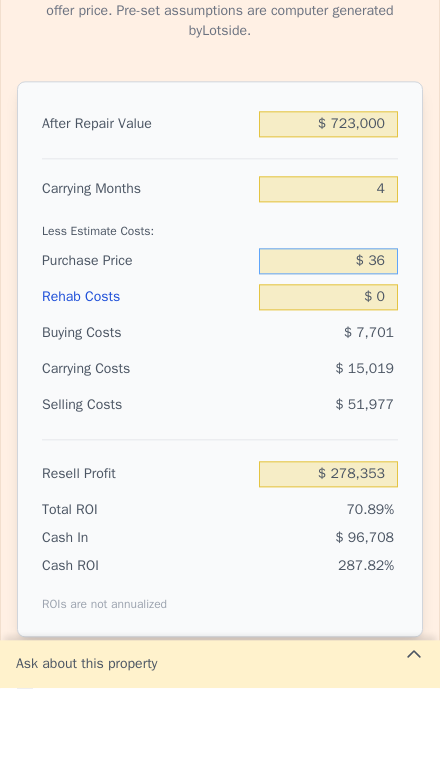 type on "$ 3" 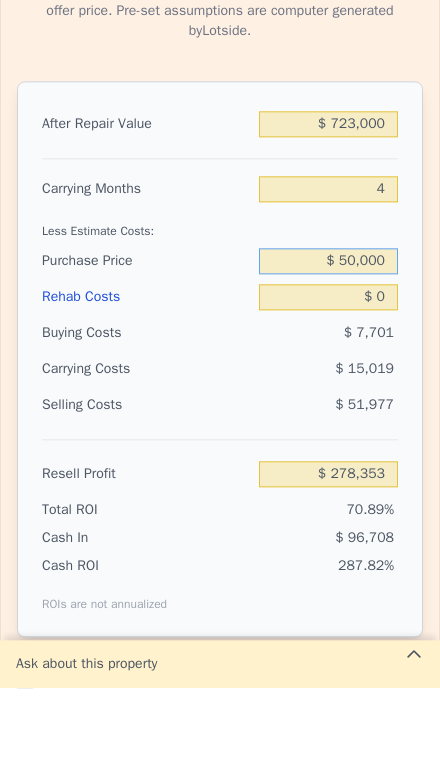 type on "$ 500,000" 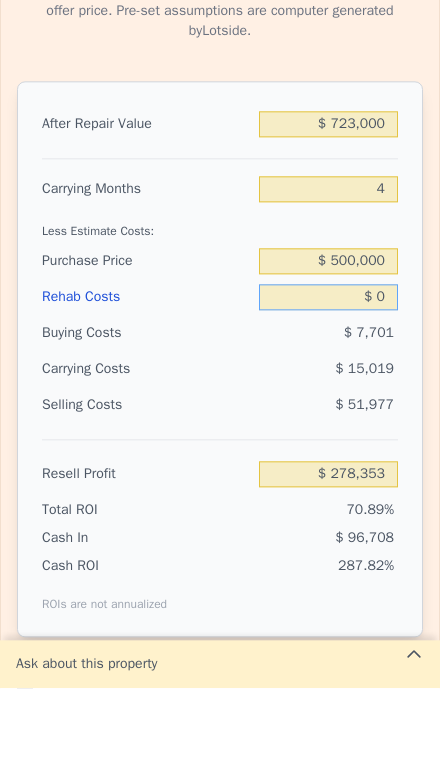 click on "$ 0" at bounding box center (328, 369) 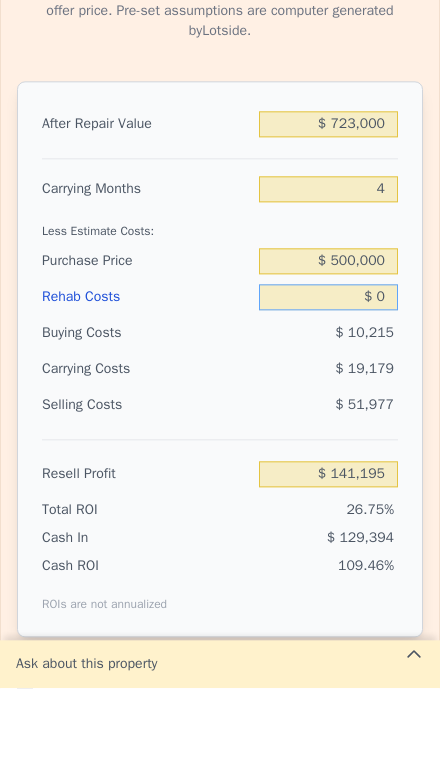 type on "$ 141,629" 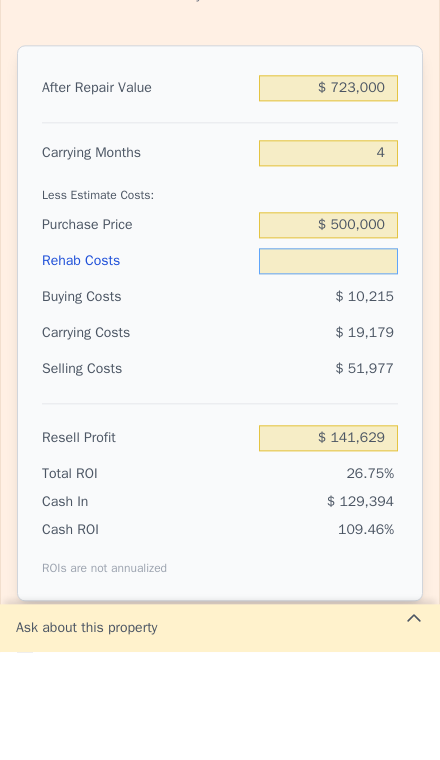 type on "$ 1" 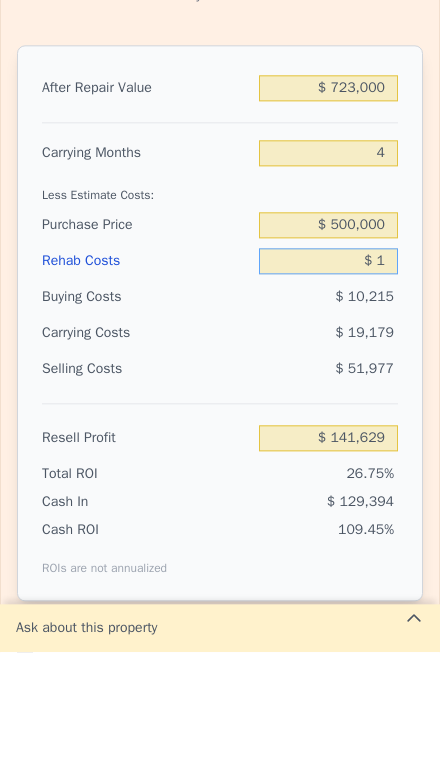 type on "$ 141,628" 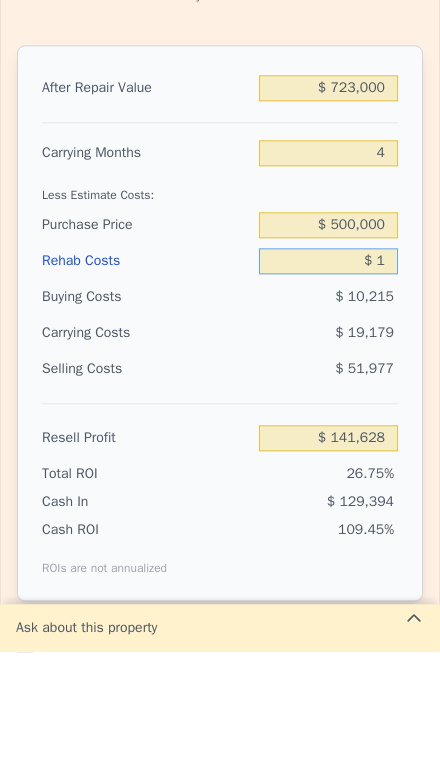 type on "$ 10" 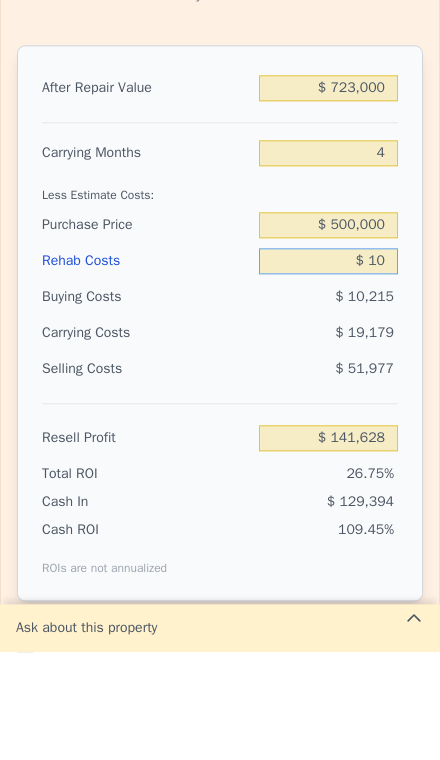type on "$ 141,619" 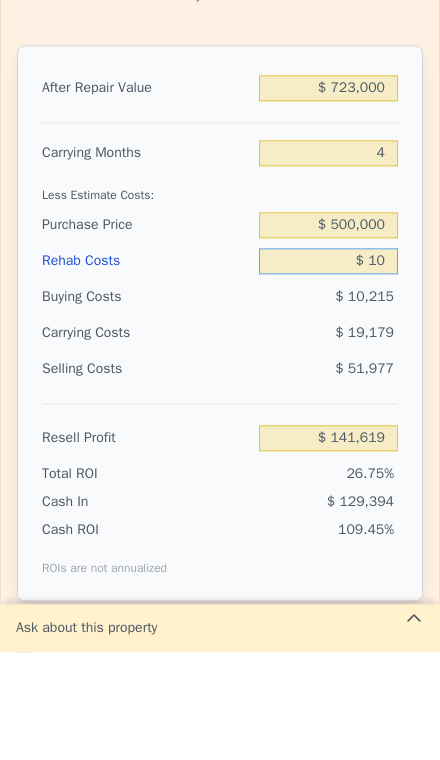 type on "$ 100" 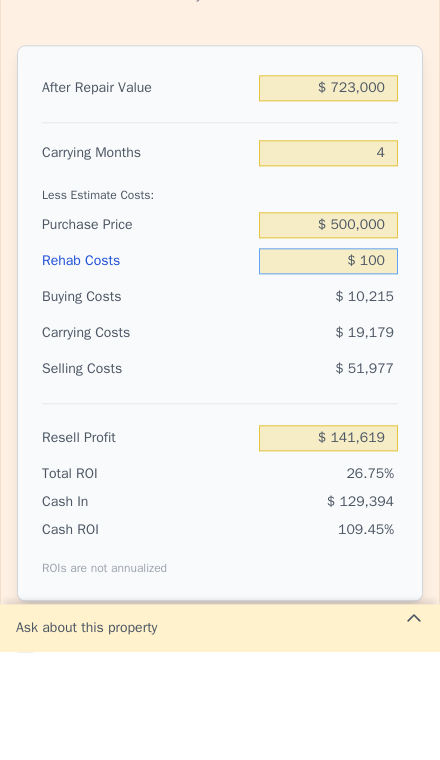 type on "$ 141,523" 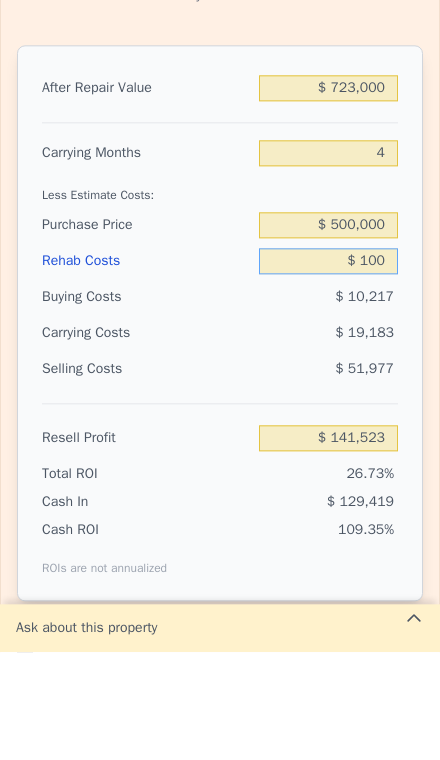 type on "$ 1,000" 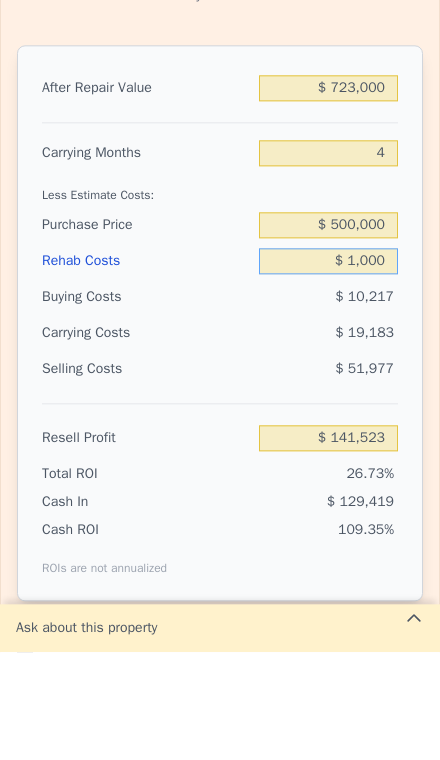 type on "$ 140,581" 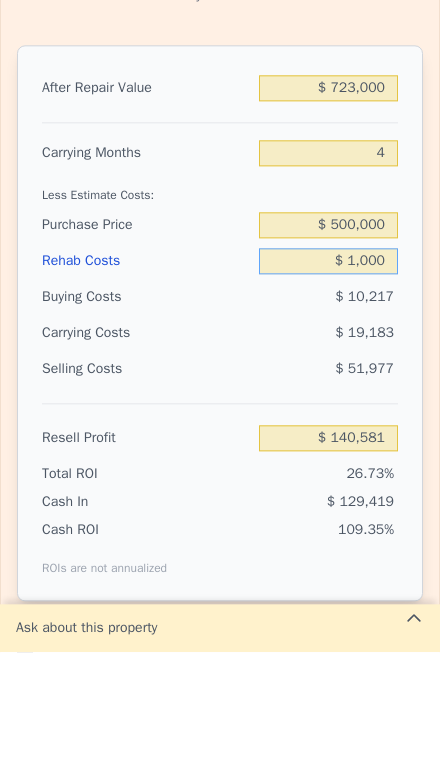 type on "$ 10,000" 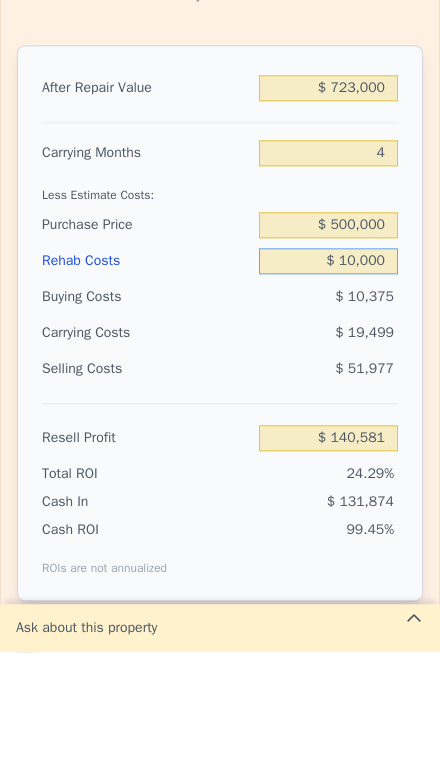 type on "$ 131,149" 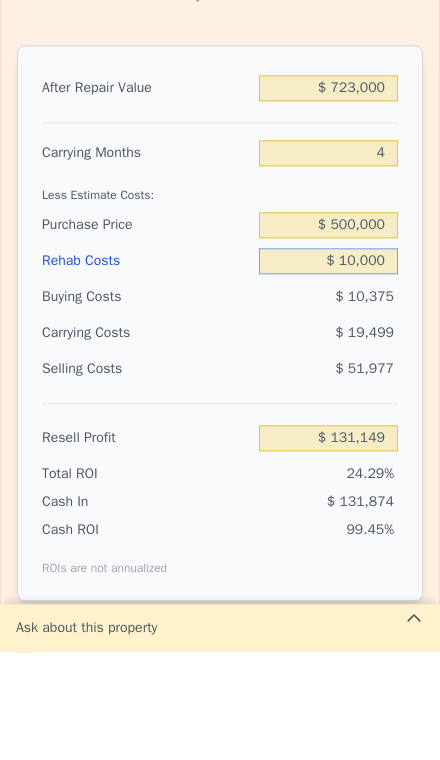 type on "$ 1,000" 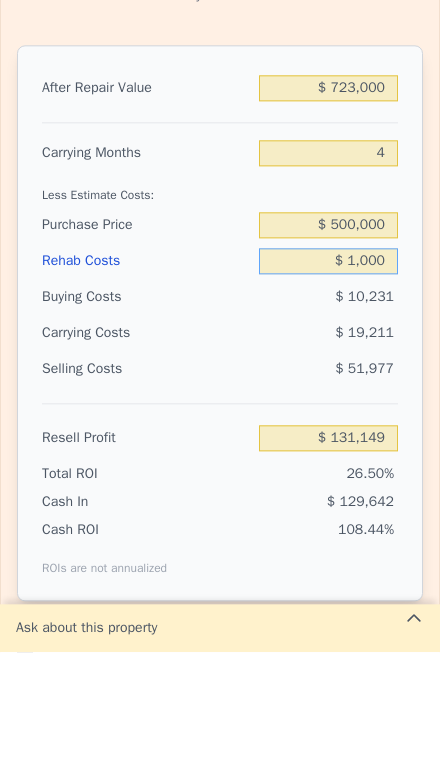 type on "$ 140,581" 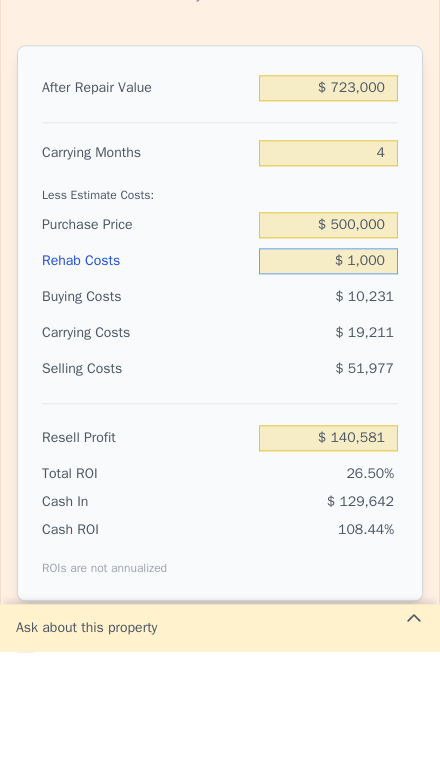type on "$ 100" 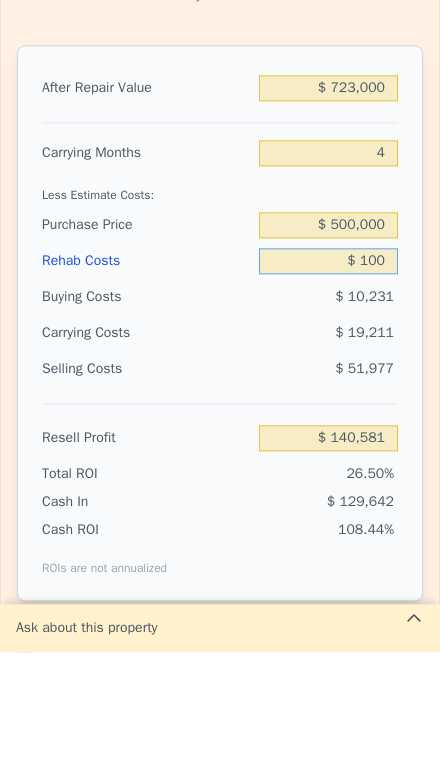 type on "$ 141,523" 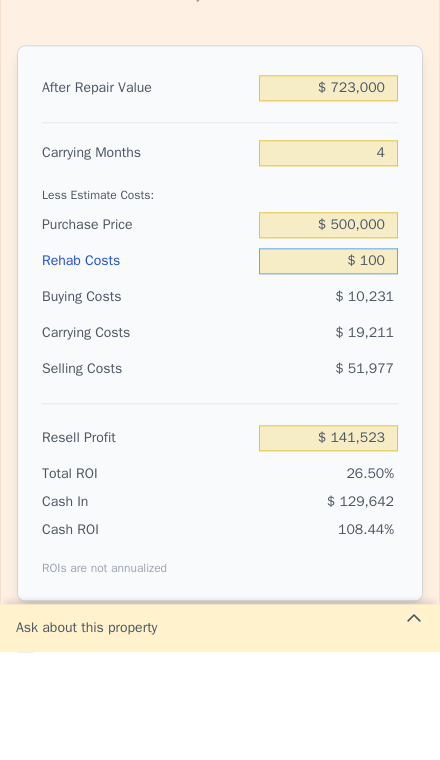 type on "$ 10" 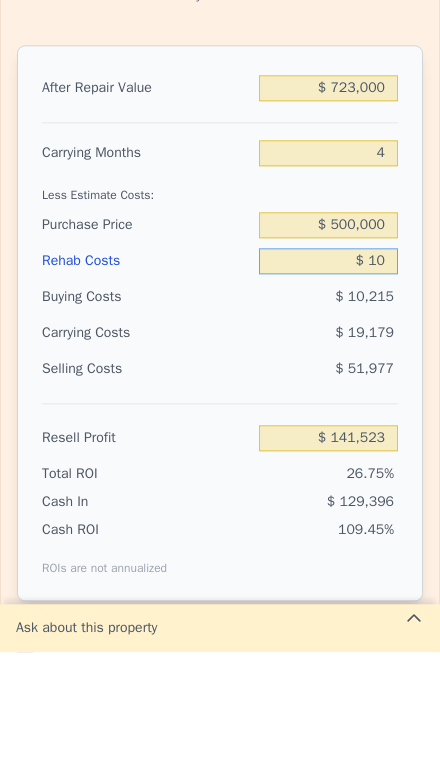 type on "$ 141,619" 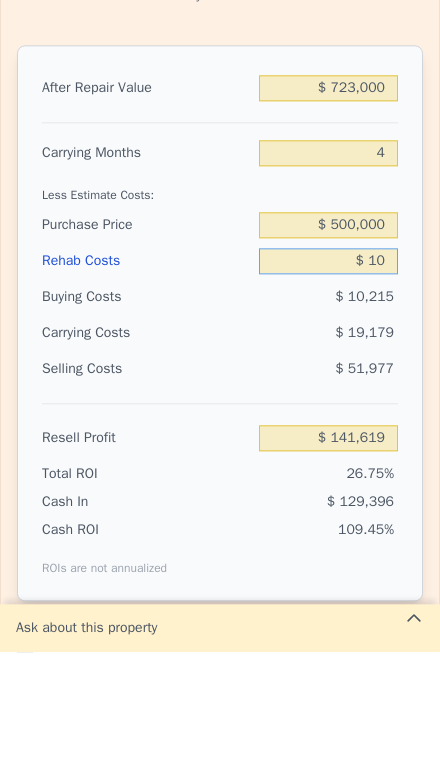 type on "$ 1" 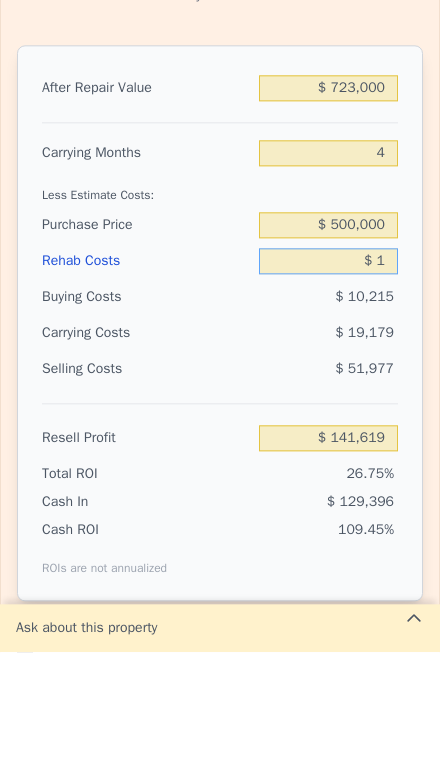 type on "$ 141,628" 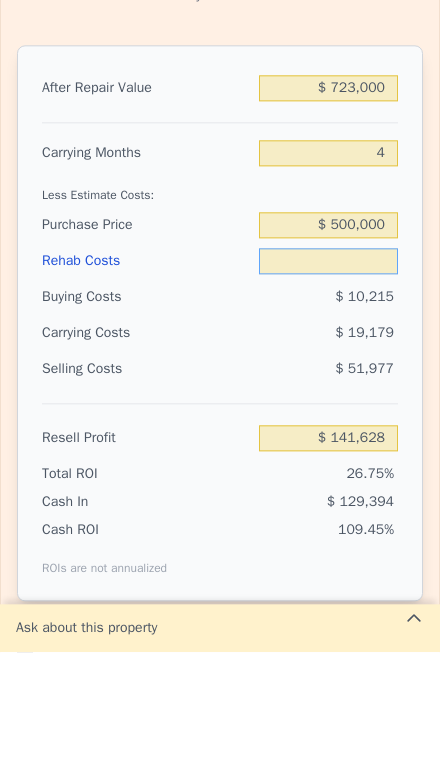 type on "$ 4" 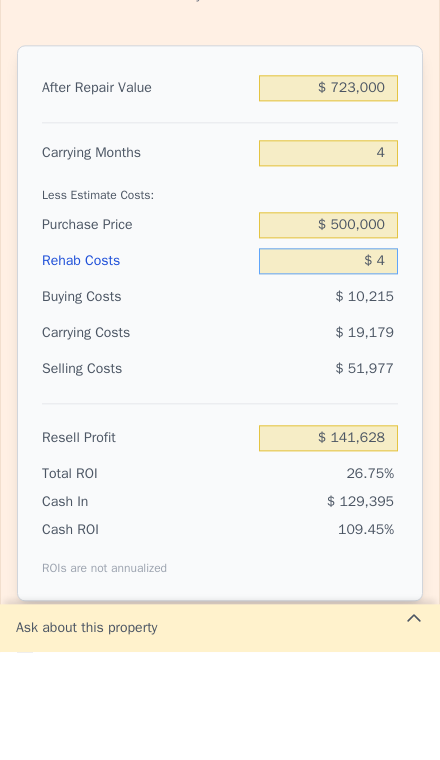 type on "$ 141,625" 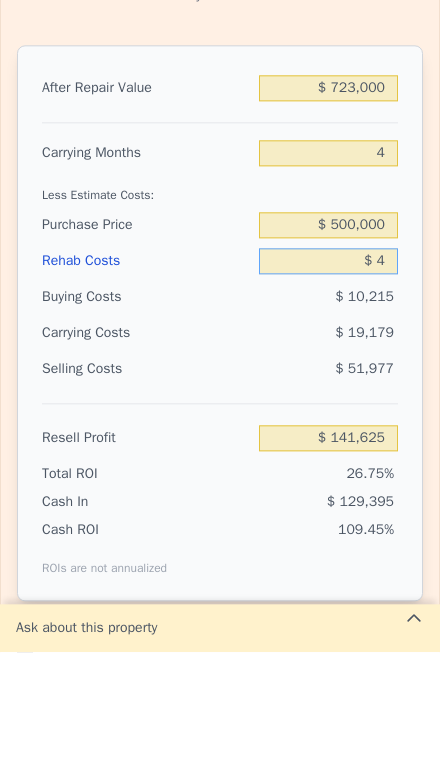type on "$ 40" 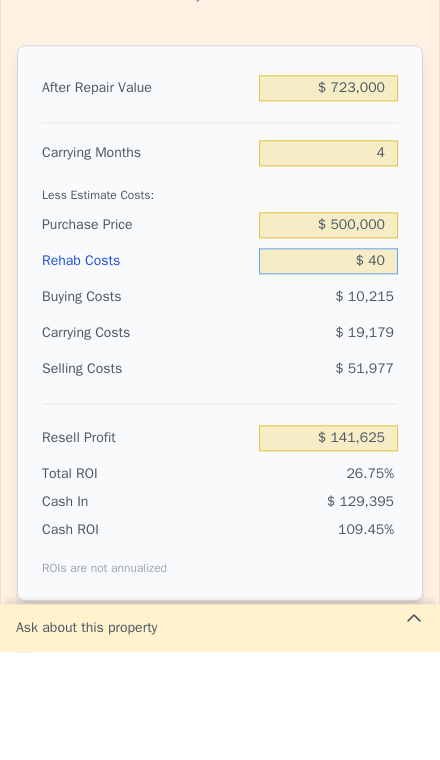 type on "$ 141,588" 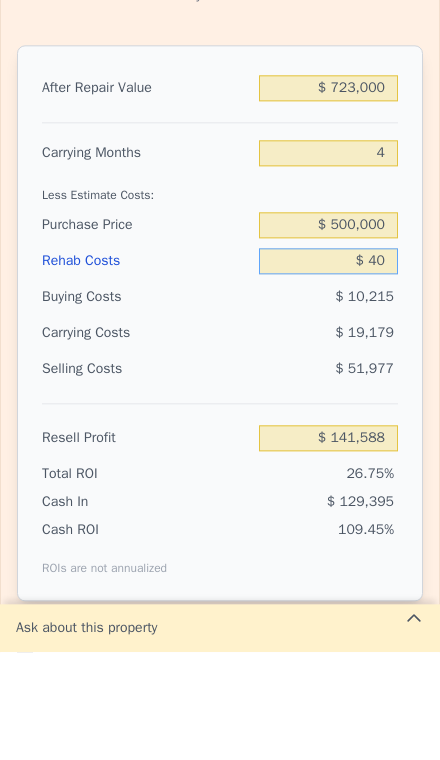 type on "$ 400" 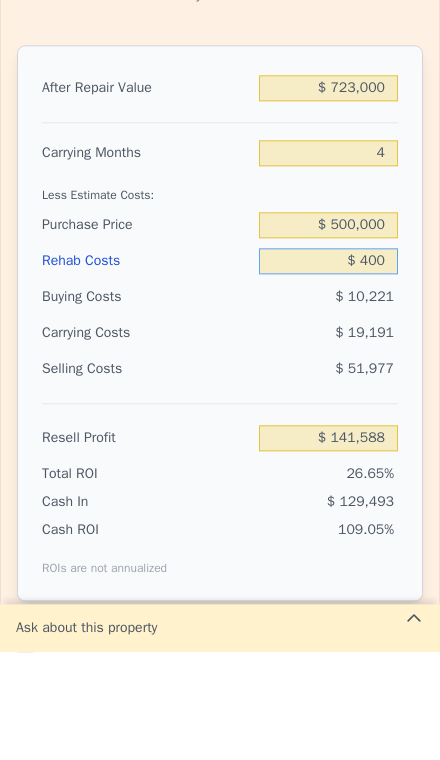 type on "$ 141,211" 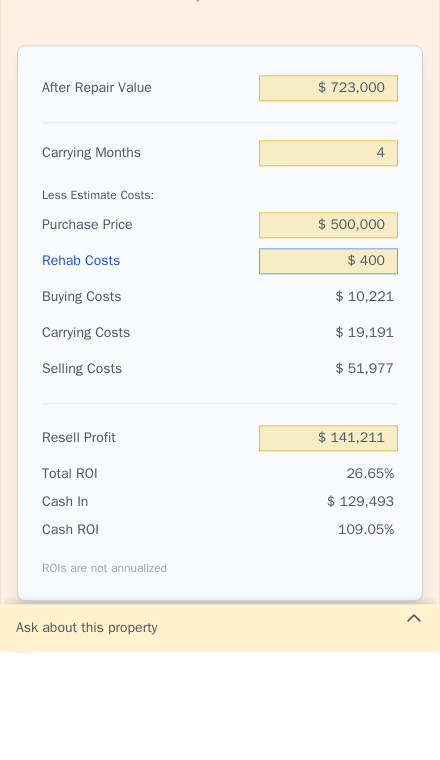 type on "$ 4,000" 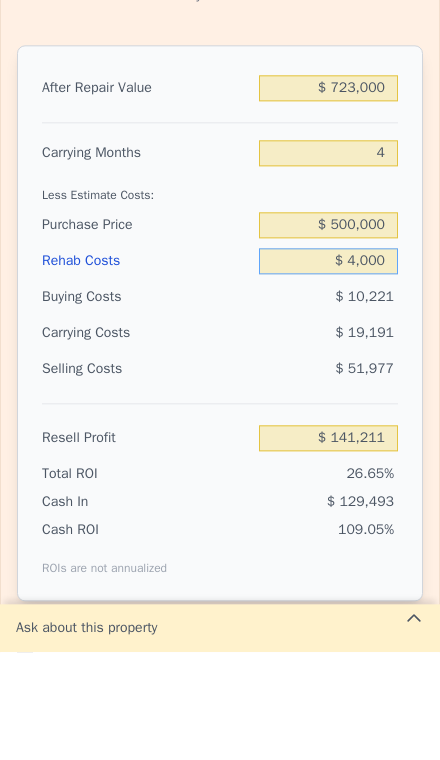 type on "$ 137,437" 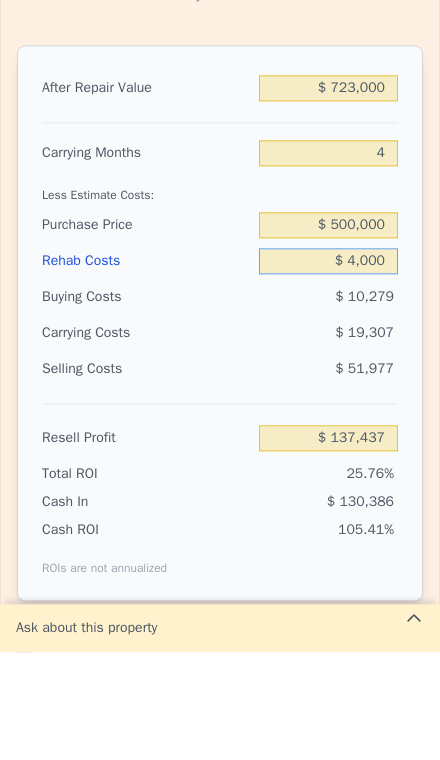 type on "$ 40,000" 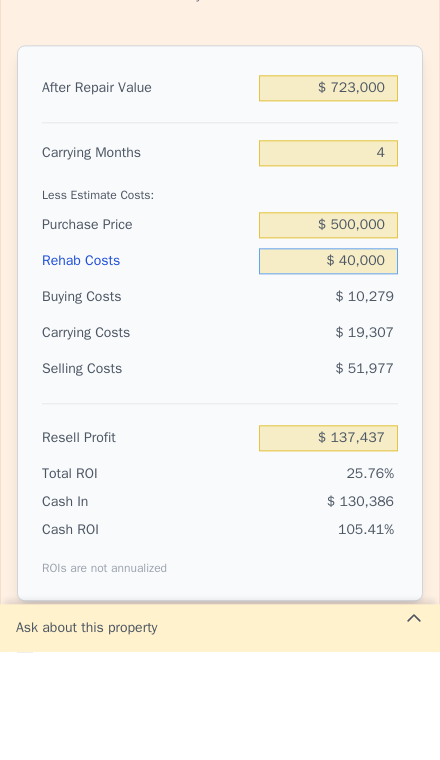 type on "$ 99,709" 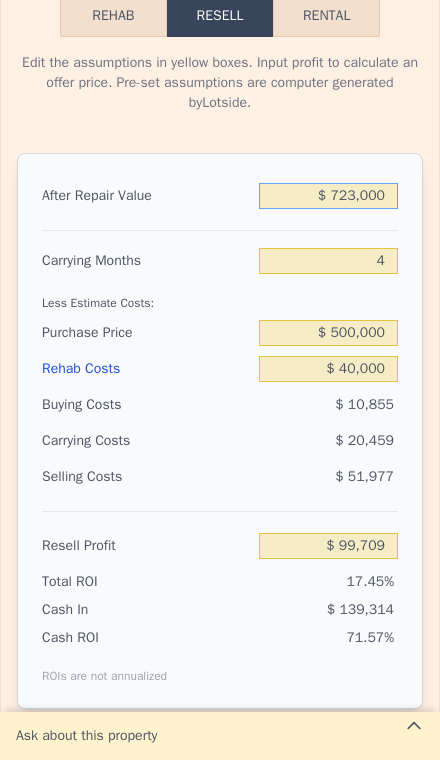 click on "$ 723,000" at bounding box center (328, 196) 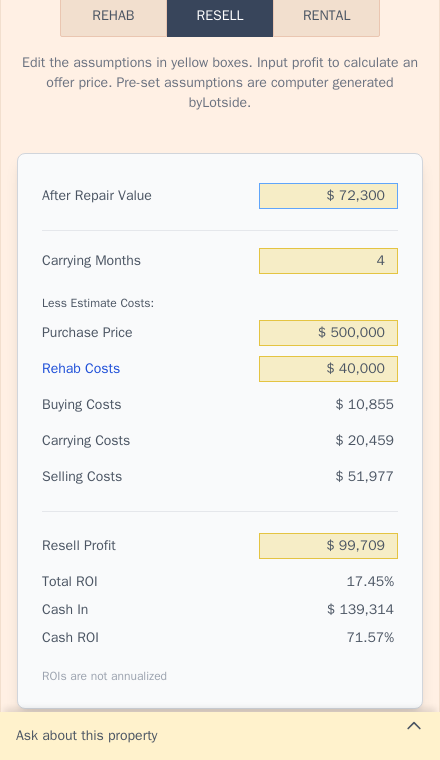 type on "-$ 503,840" 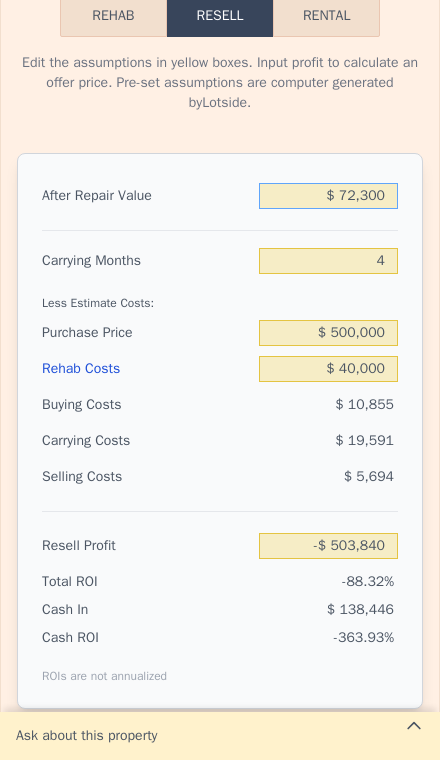 type on "$ 7,230" 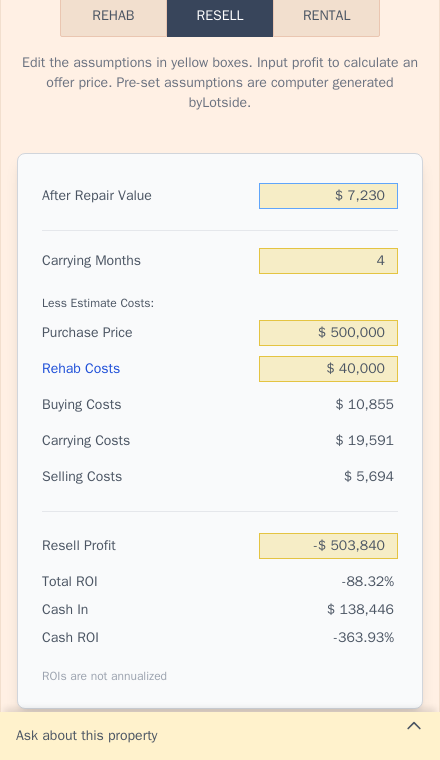 type on "-$ 564,195" 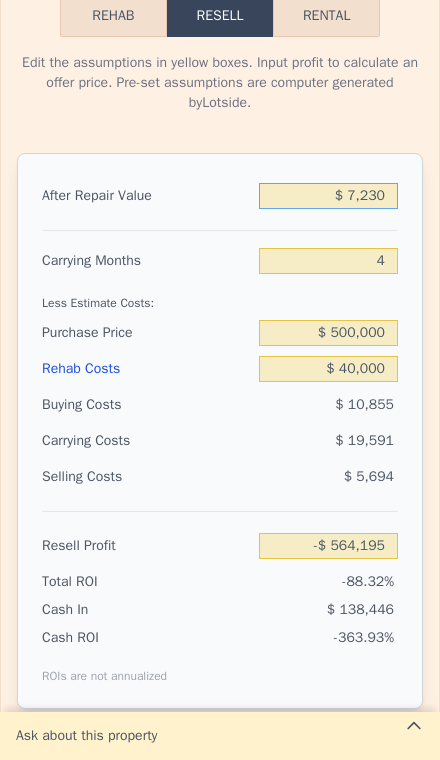type on "$ 723" 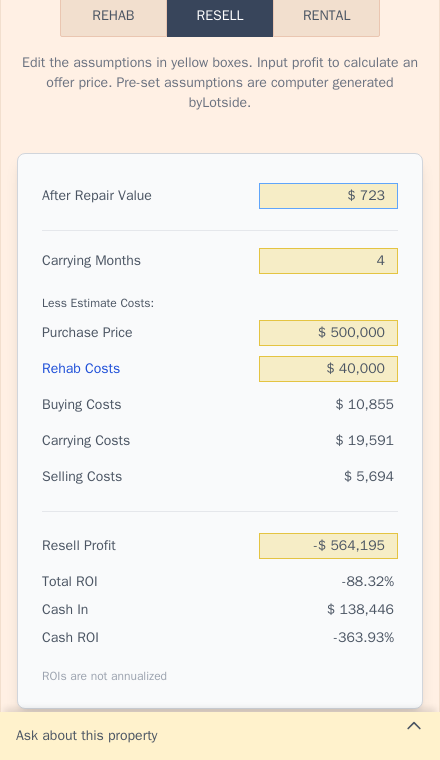 type on "-$ 570,229" 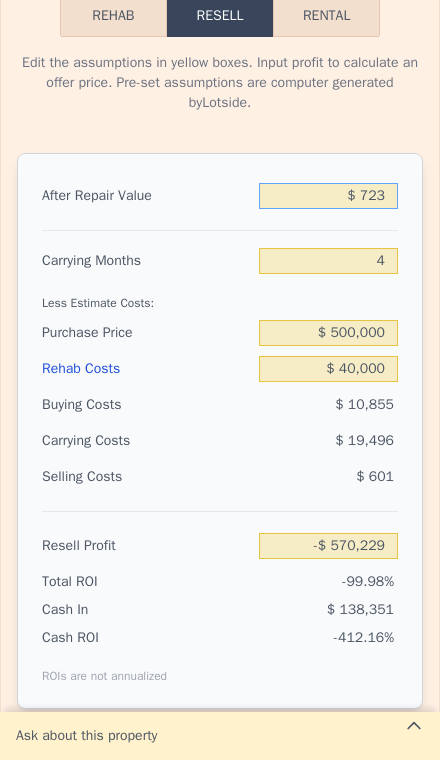 type on "$ 72" 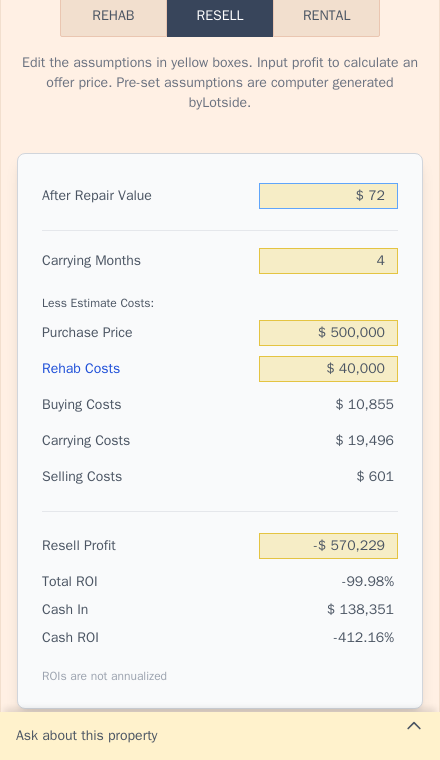 type on "-$ 570,833" 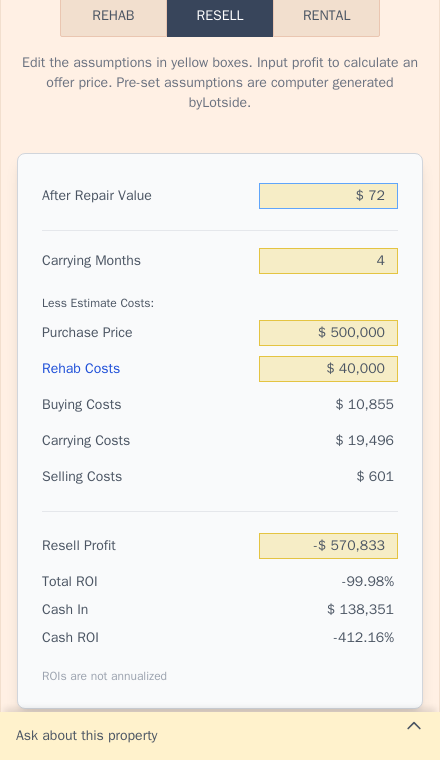 type on "$ 7" 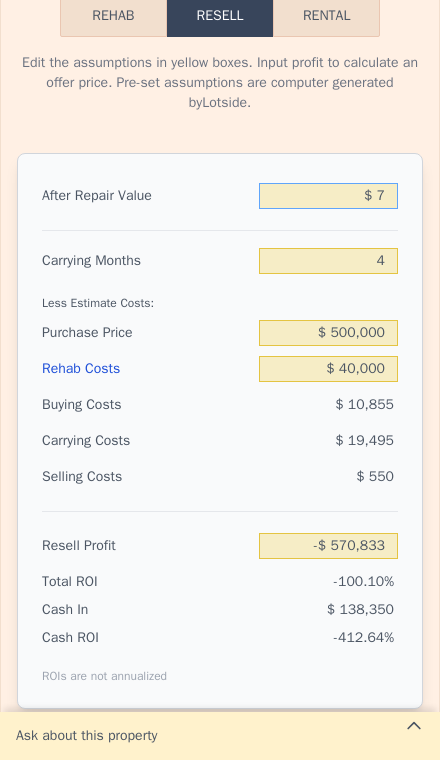 type on "-$ 570,893" 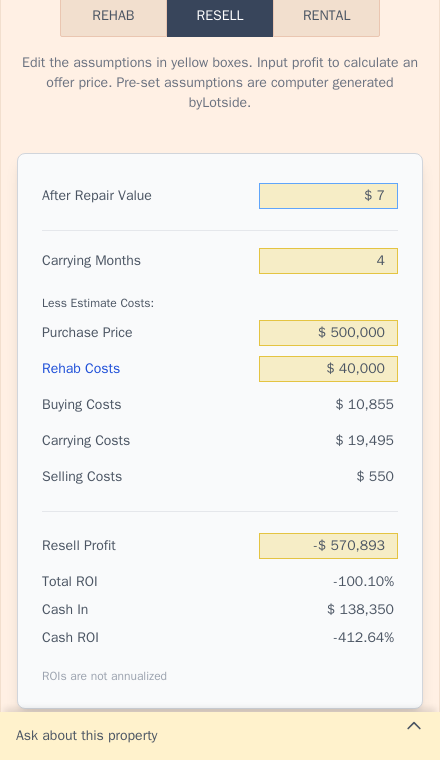 type on "$ 70" 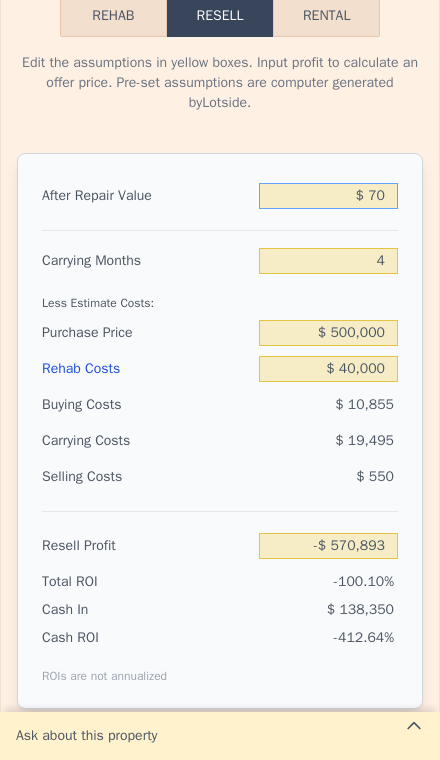type on "-$ 570,835" 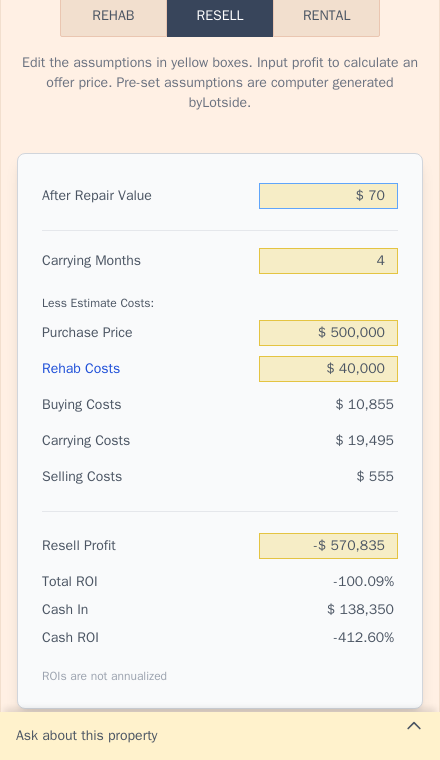 type on "$ 700" 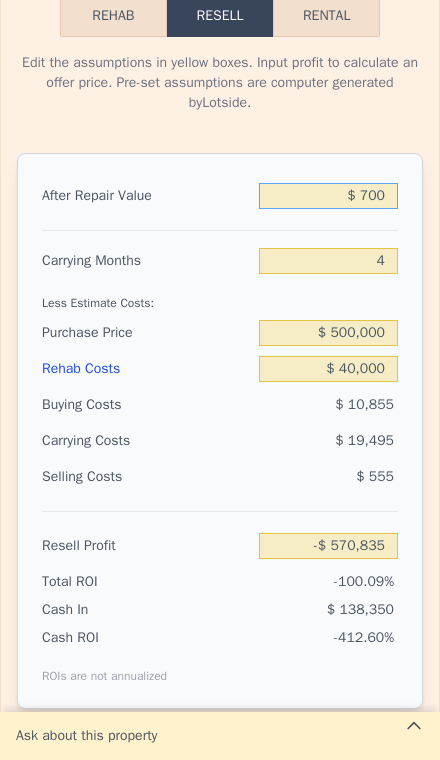 type on "-$ 570,251" 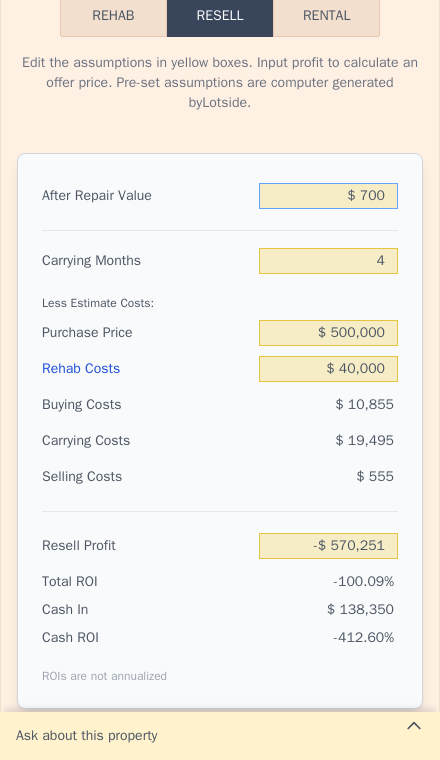 type on "$ 7,000" 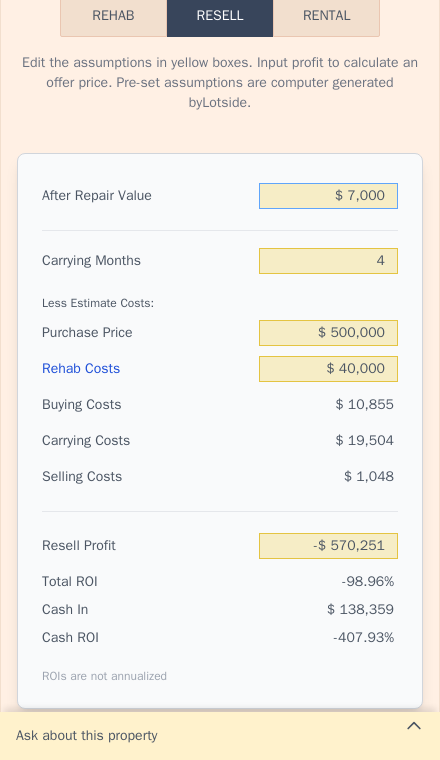 type on "-$ 564,407" 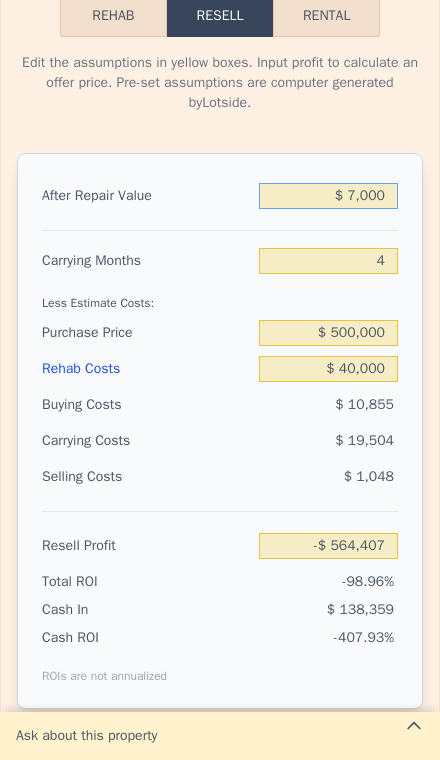 type on "$ 70,000" 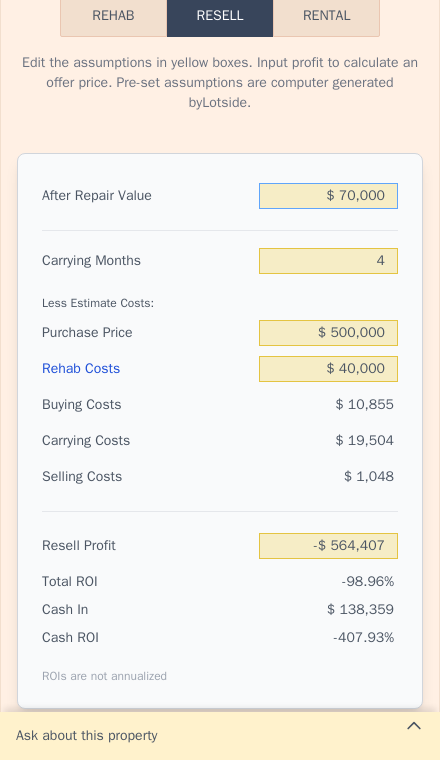 type on "-$ 505,972" 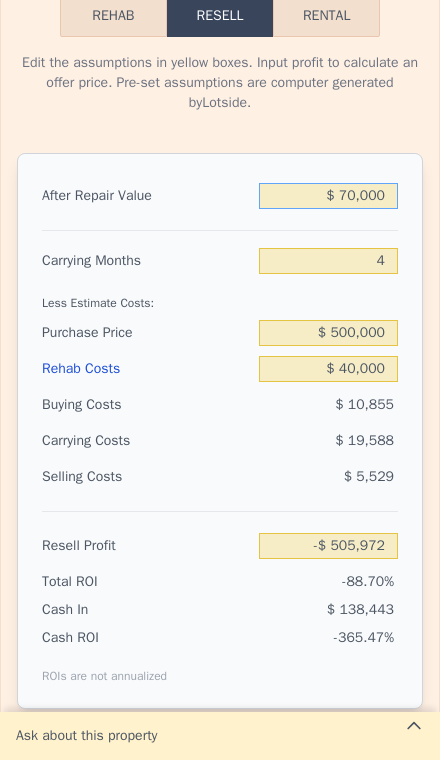 type on "$ 700,000" 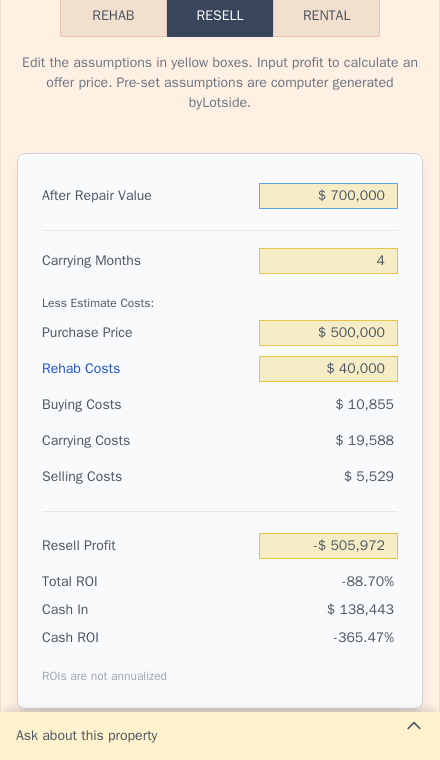 type on "$ 78,376" 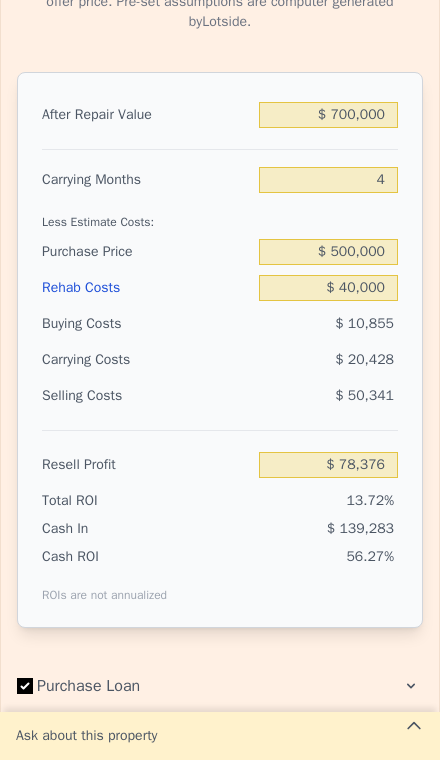 scroll, scrollTop: 3340, scrollLeft: 0, axis: vertical 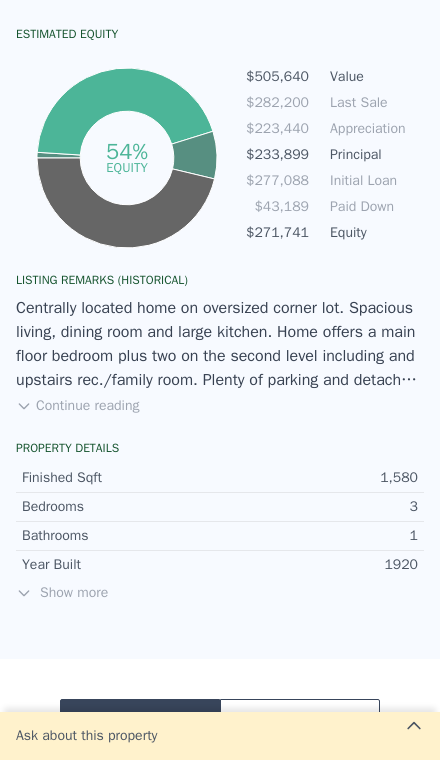 click on "Continue reading" at bounding box center [77, 406] 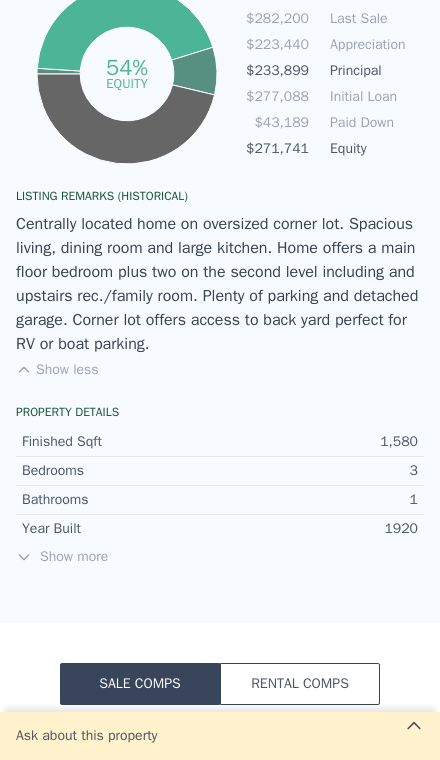 click on "Show more" at bounding box center [220, 557] 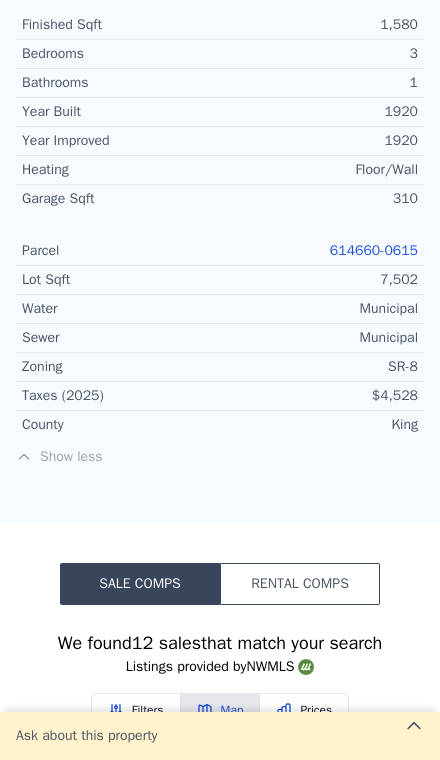scroll, scrollTop: 1535, scrollLeft: 0, axis: vertical 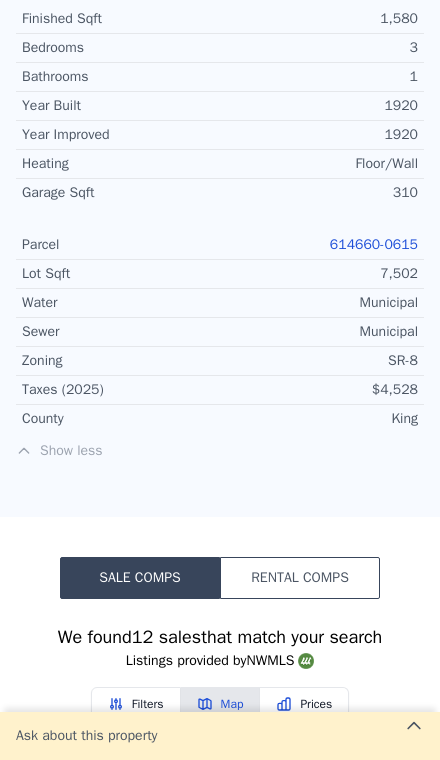 click on "614660-0615" at bounding box center [374, 244] 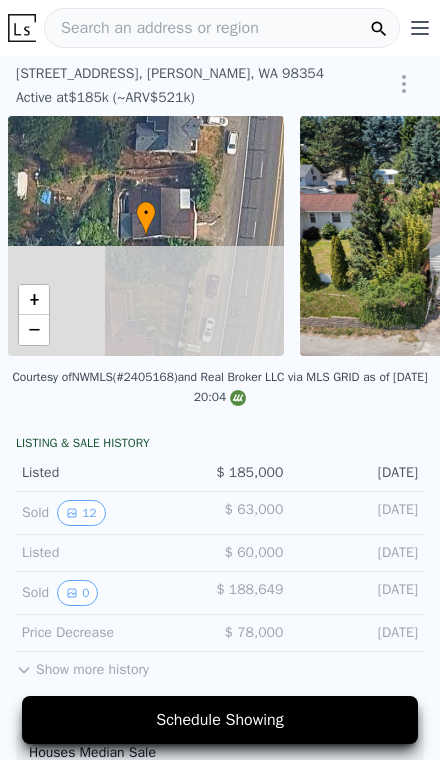scroll, scrollTop: 0, scrollLeft: 0, axis: both 